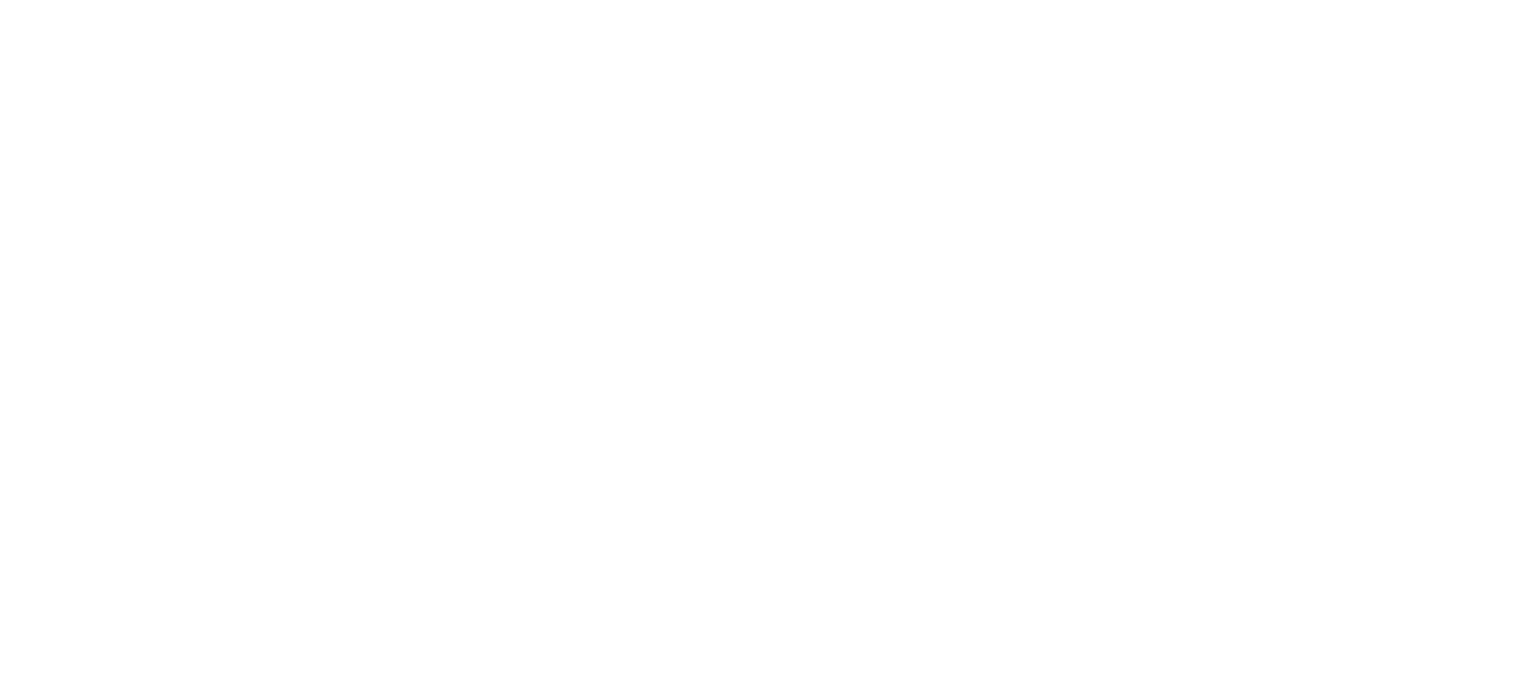 scroll, scrollTop: 0, scrollLeft: 0, axis: both 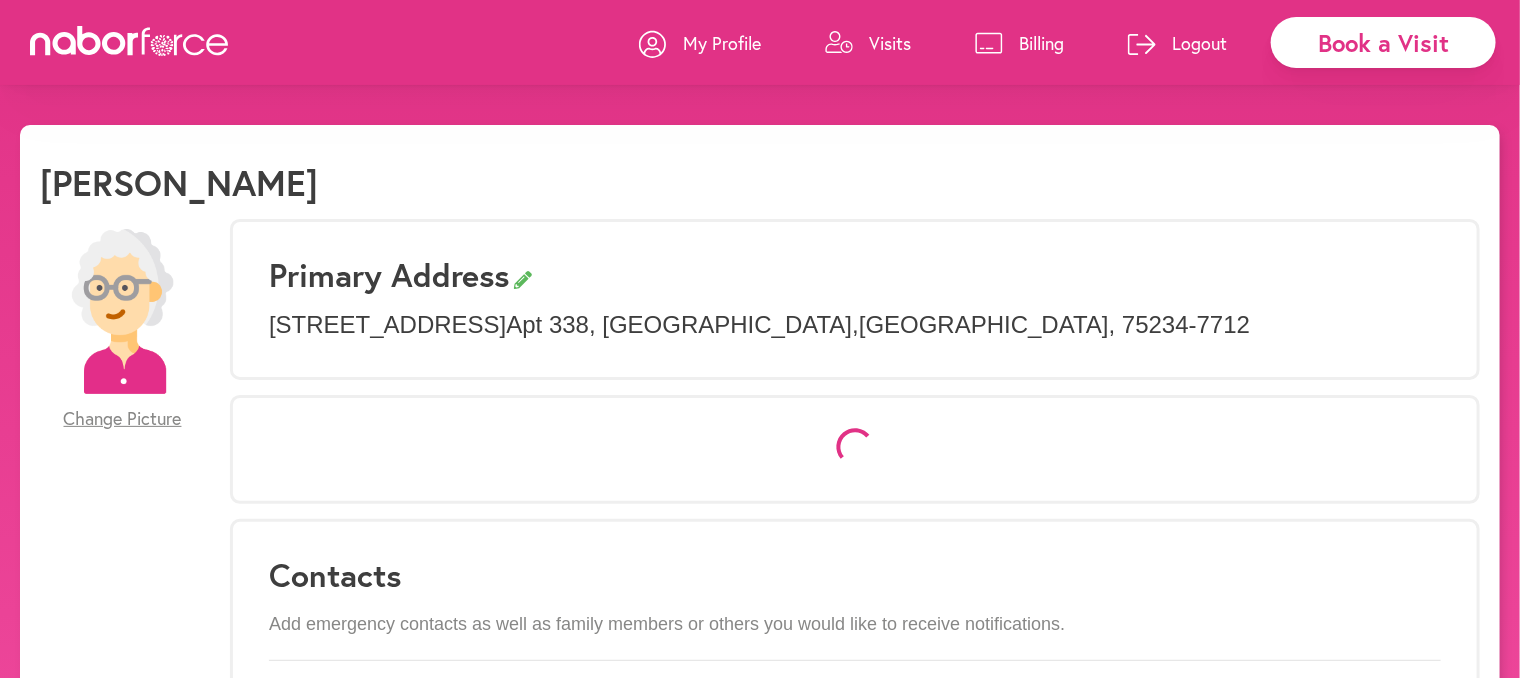 select on "*" 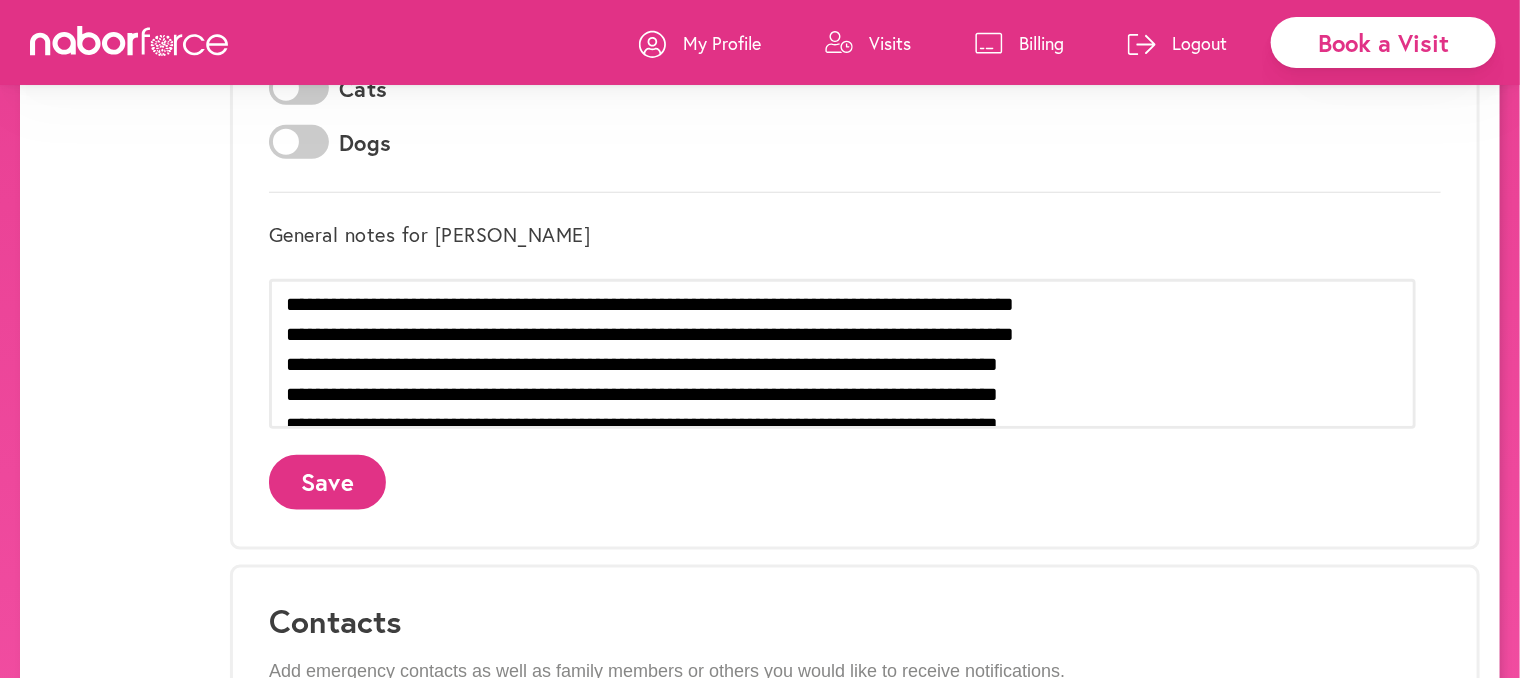scroll, scrollTop: 999, scrollLeft: 0, axis: vertical 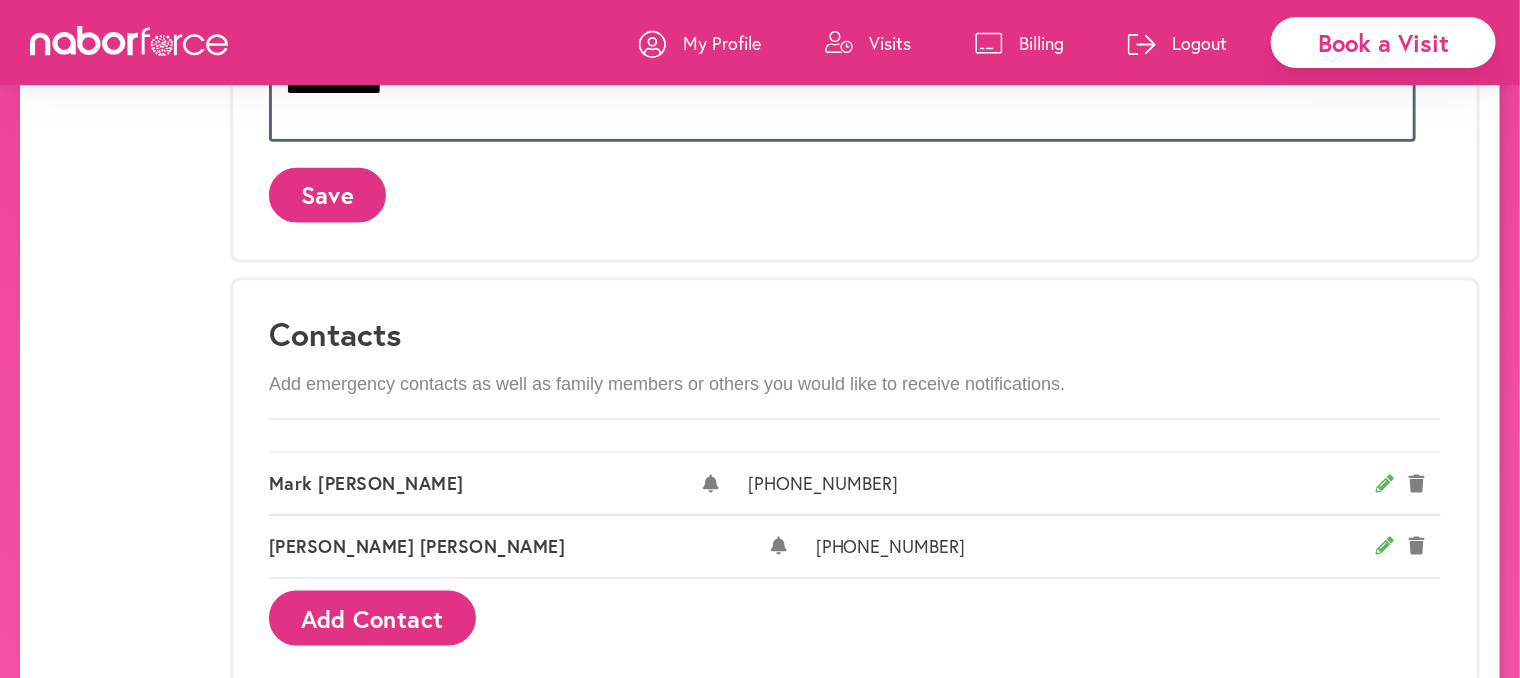 click at bounding box center (842, 67) 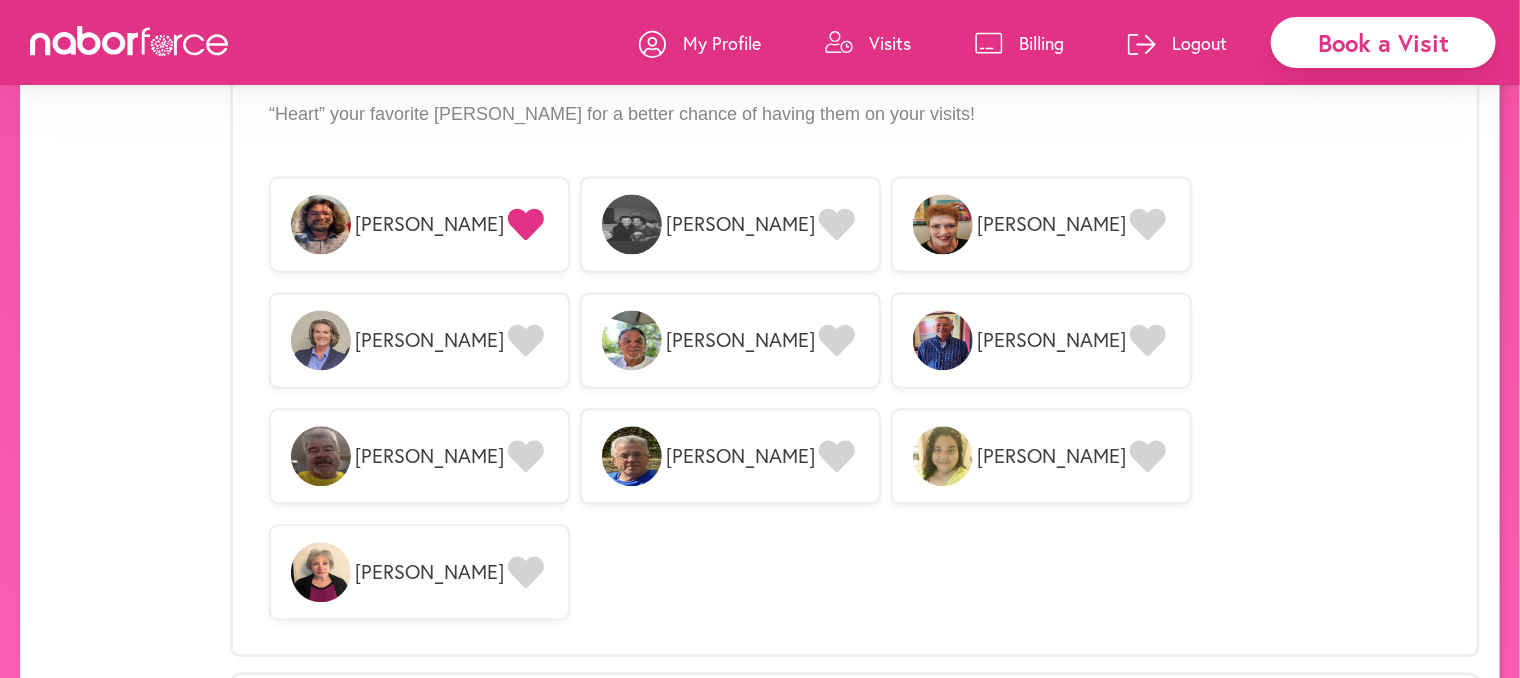 scroll, scrollTop: 1749, scrollLeft: 0, axis: vertical 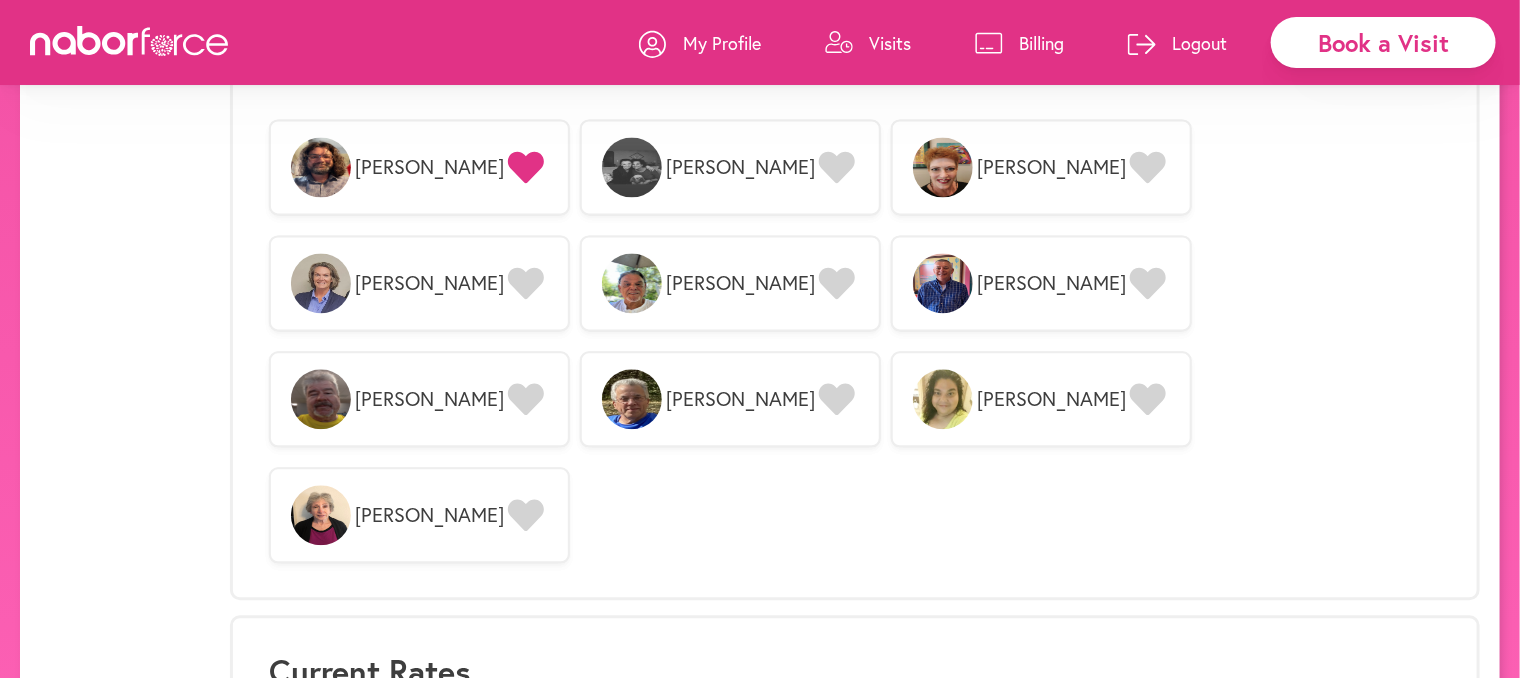 click at bounding box center [321, 167] 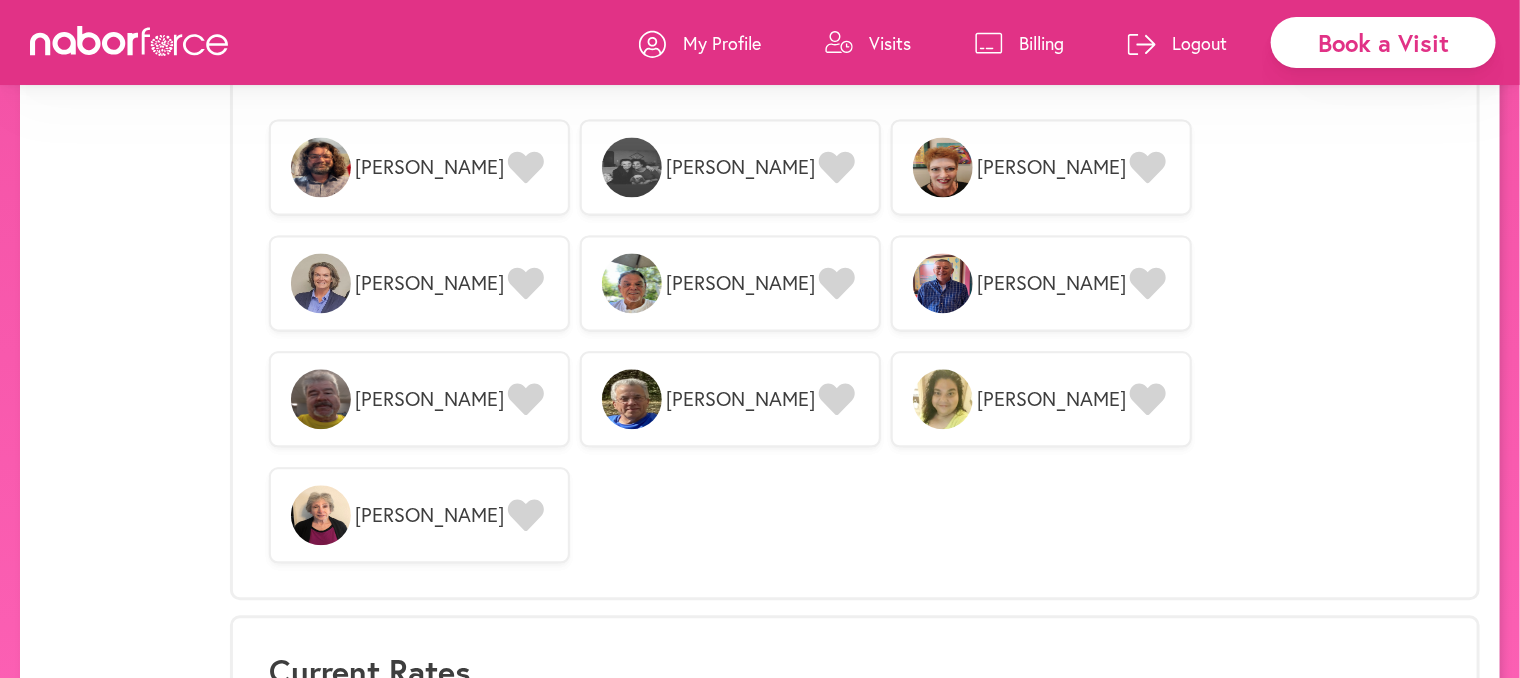 click on "[PERSON_NAME]" at bounding box center [429, 167] 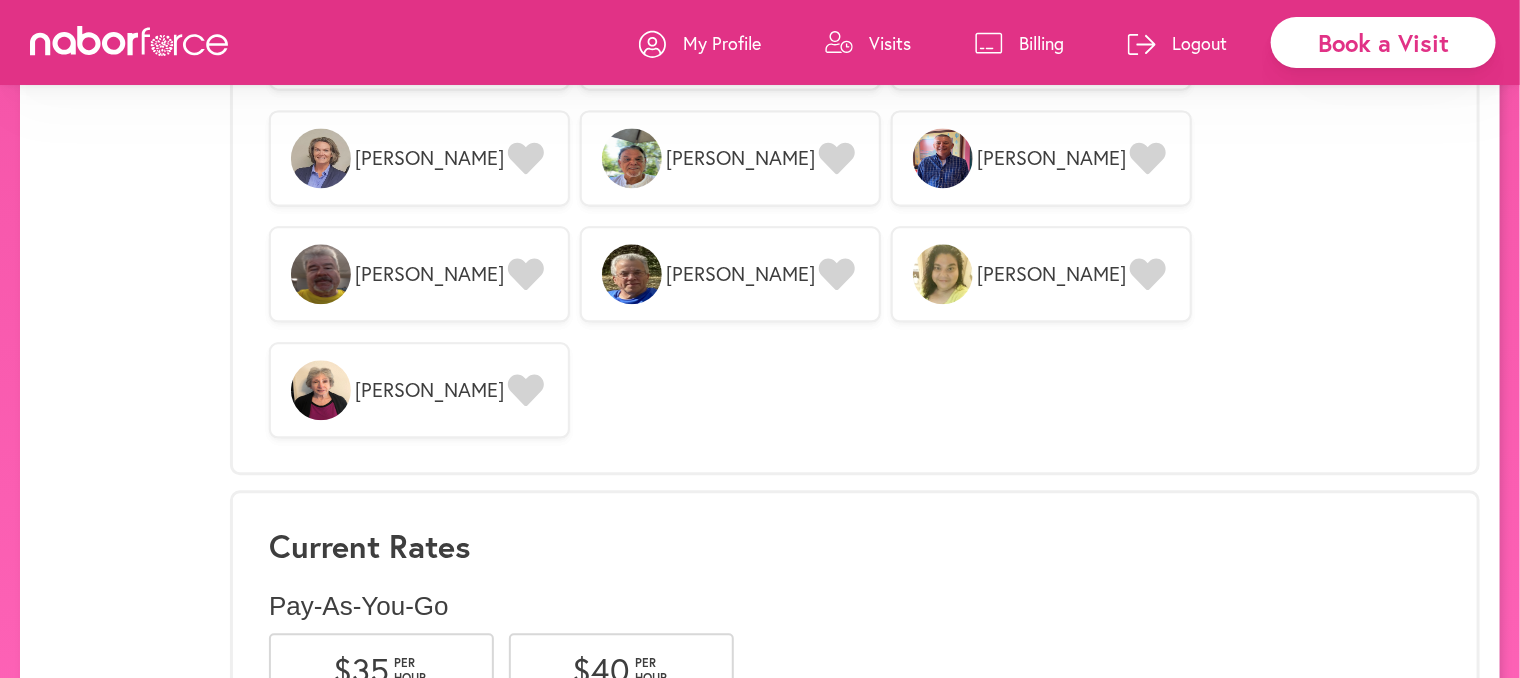 scroll, scrollTop: 1999, scrollLeft: 0, axis: vertical 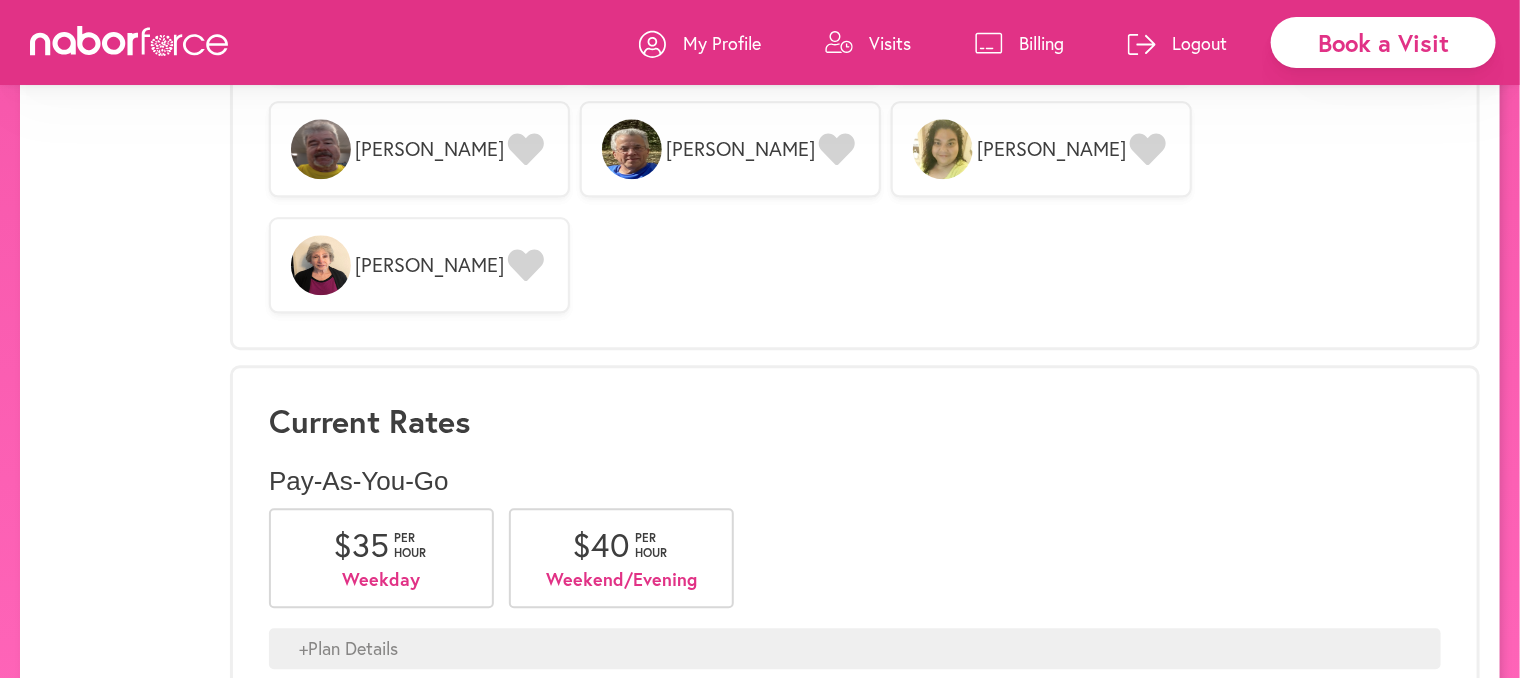 drag, startPoint x: 1386, startPoint y: 393, endPoint x: 1477, endPoint y: 243, distance: 175.44514 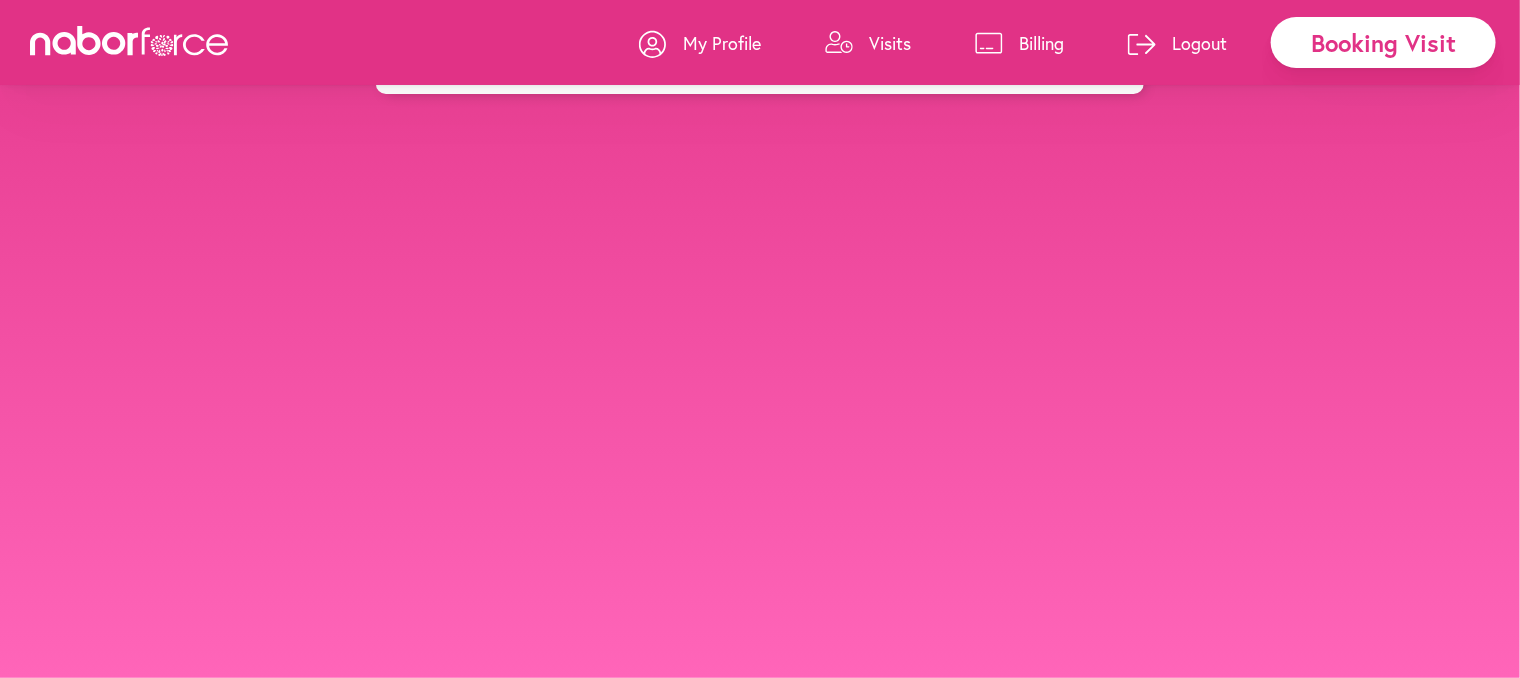 scroll, scrollTop: 0, scrollLeft: 0, axis: both 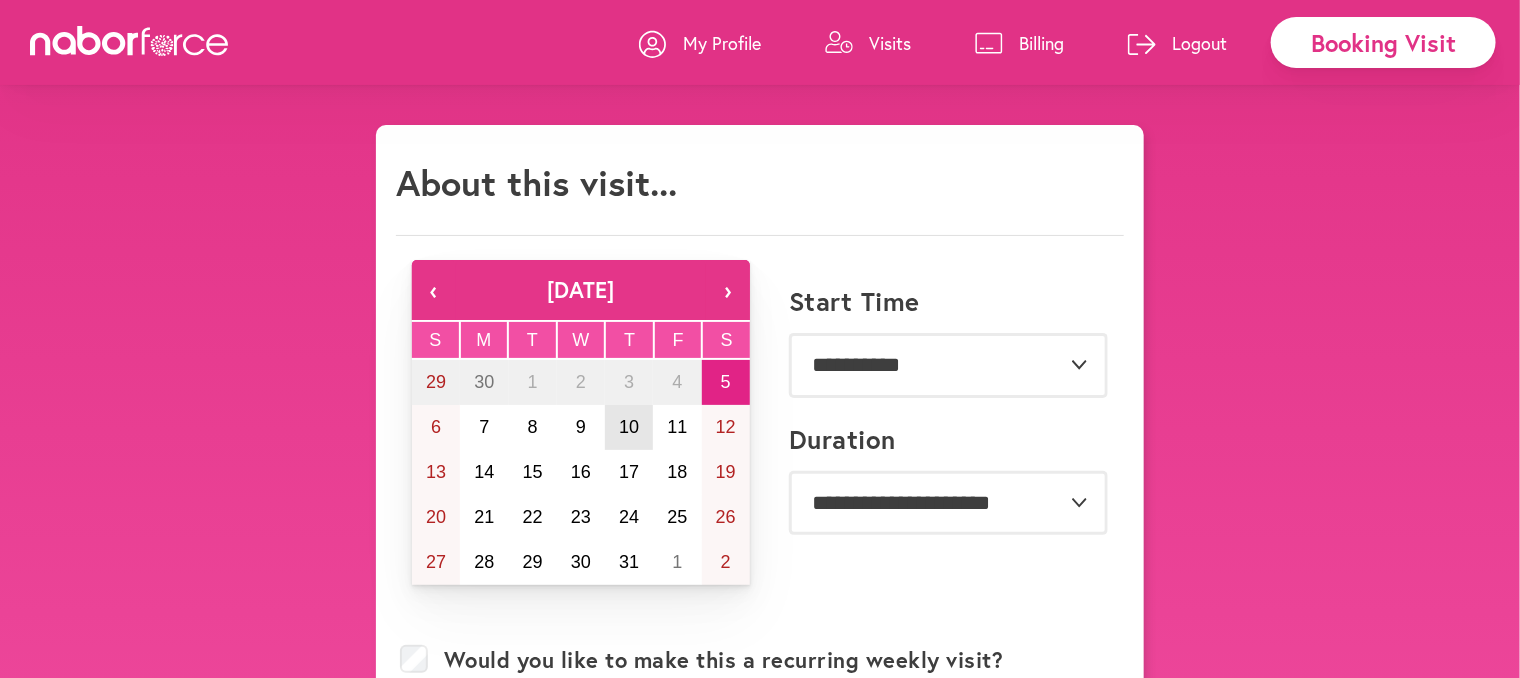 click on "10" at bounding box center [629, 427] 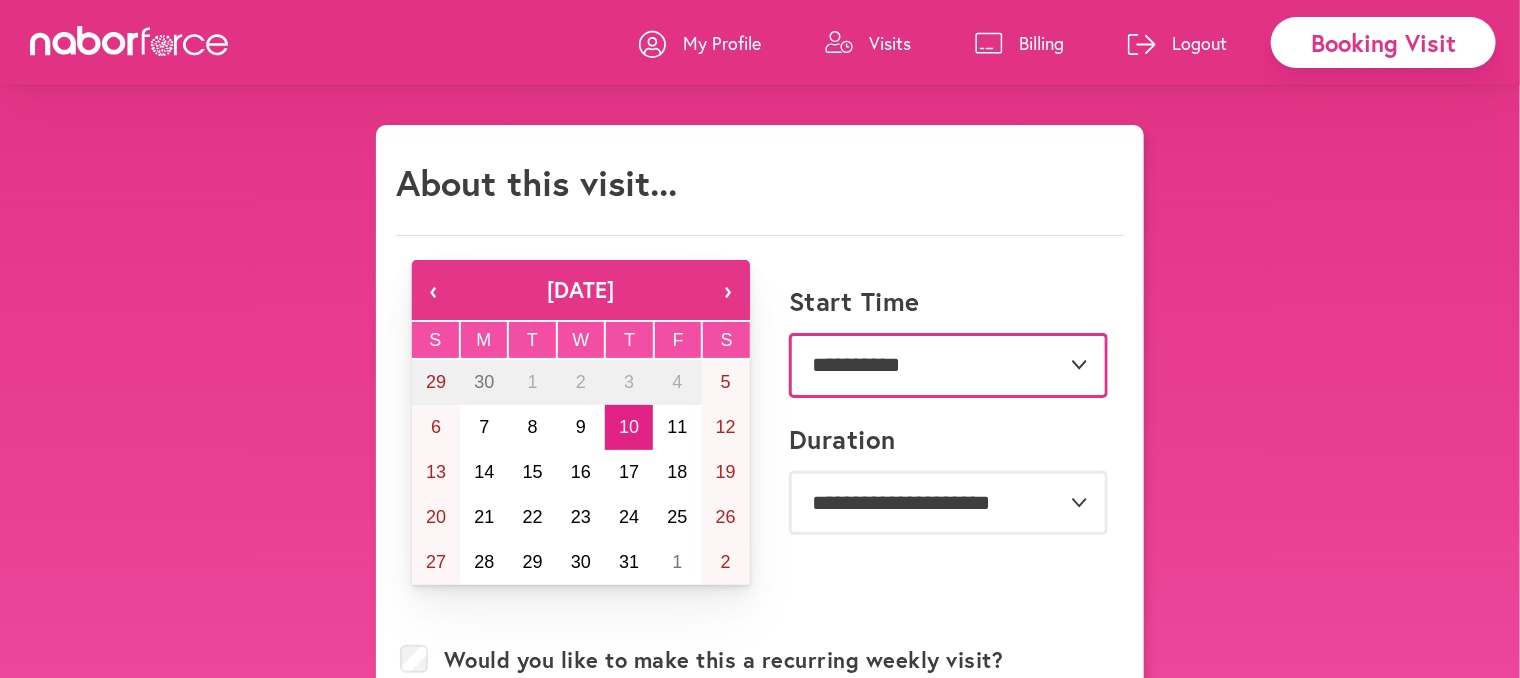 click on "**********" at bounding box center (948, 365) 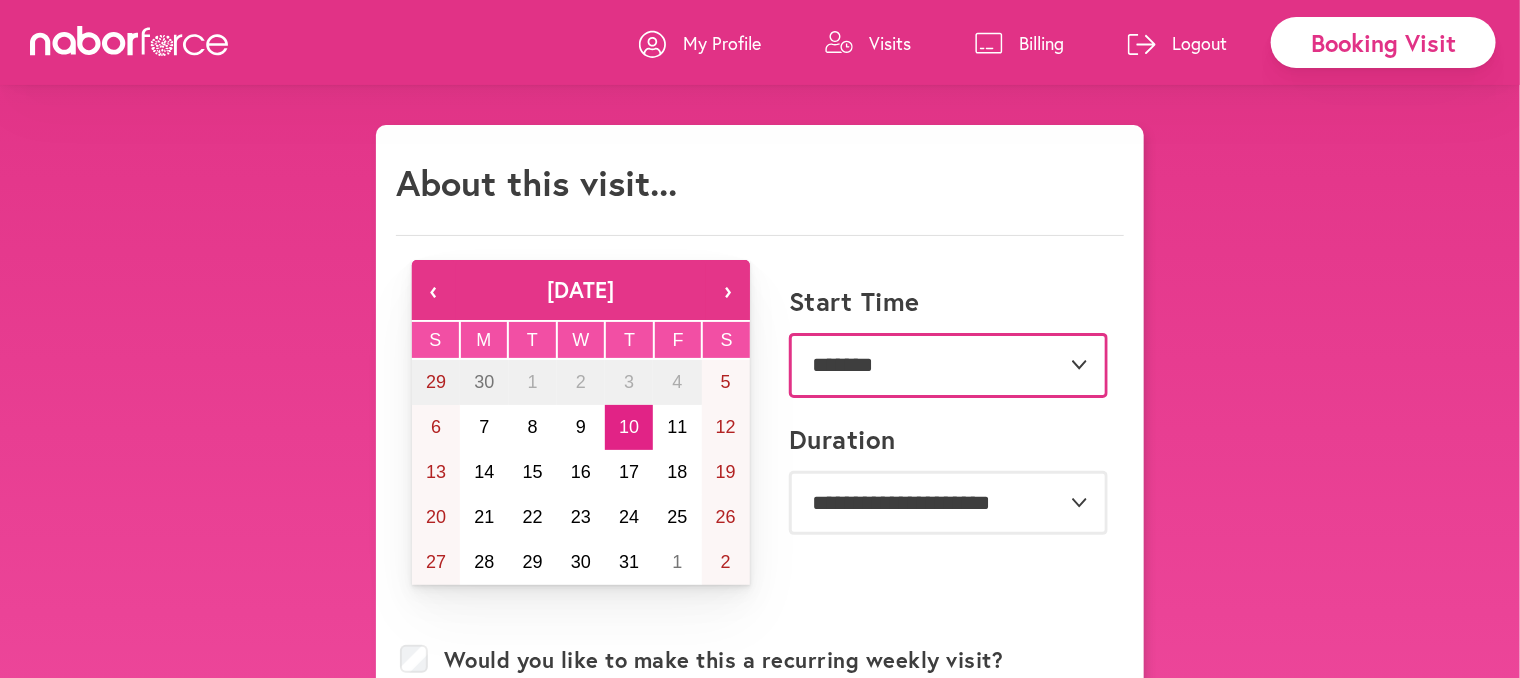 click on "**********" at bounding box center (948, 365) 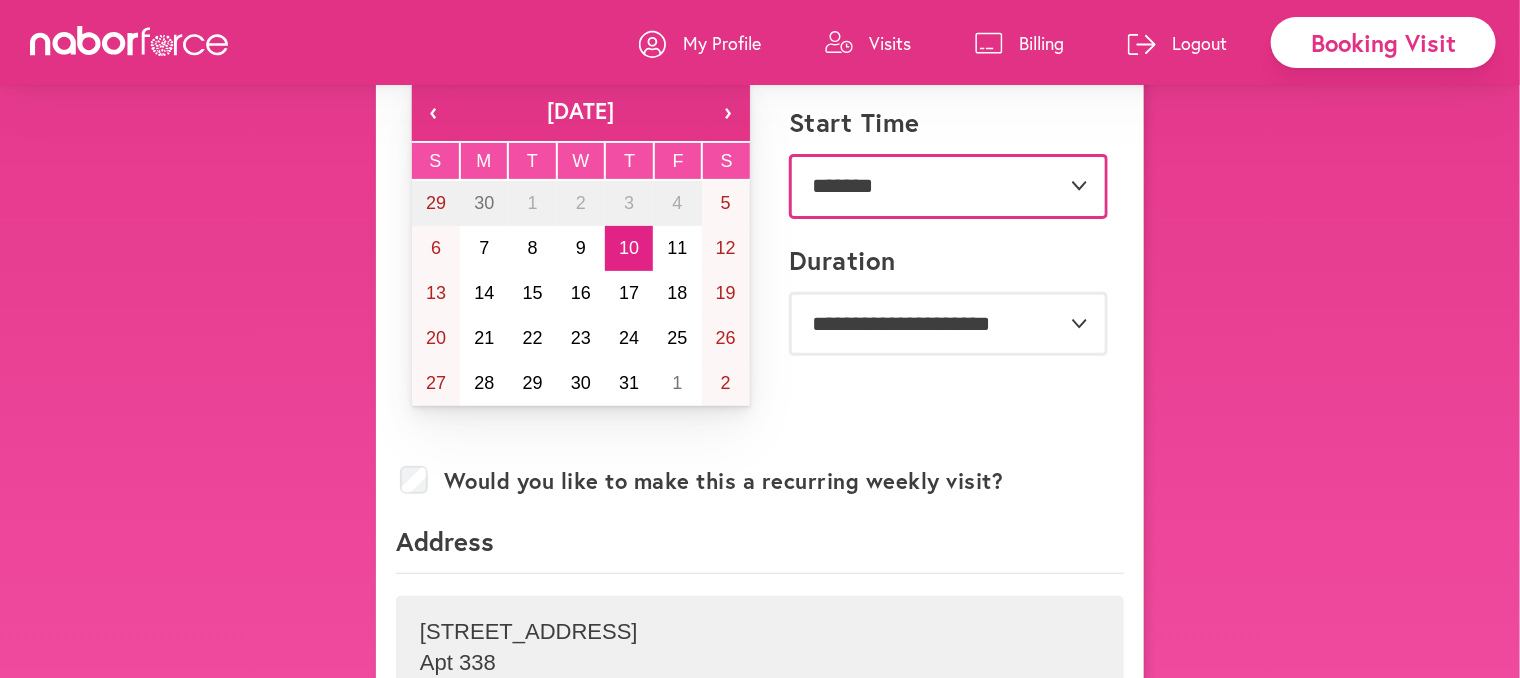 scroll, scrollTop: 249, scrollLeft: 0, axis: vertical 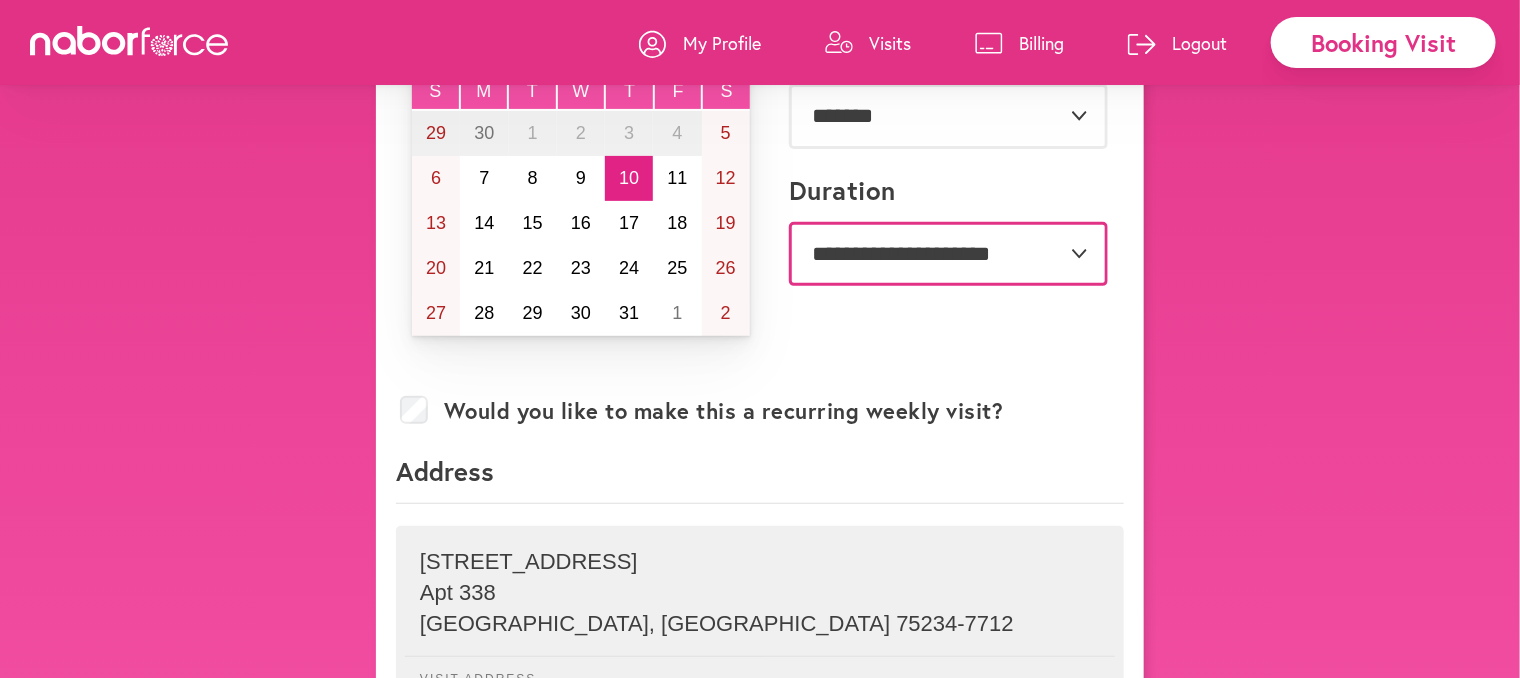 click on "**********" at bounding box center [948, 254] 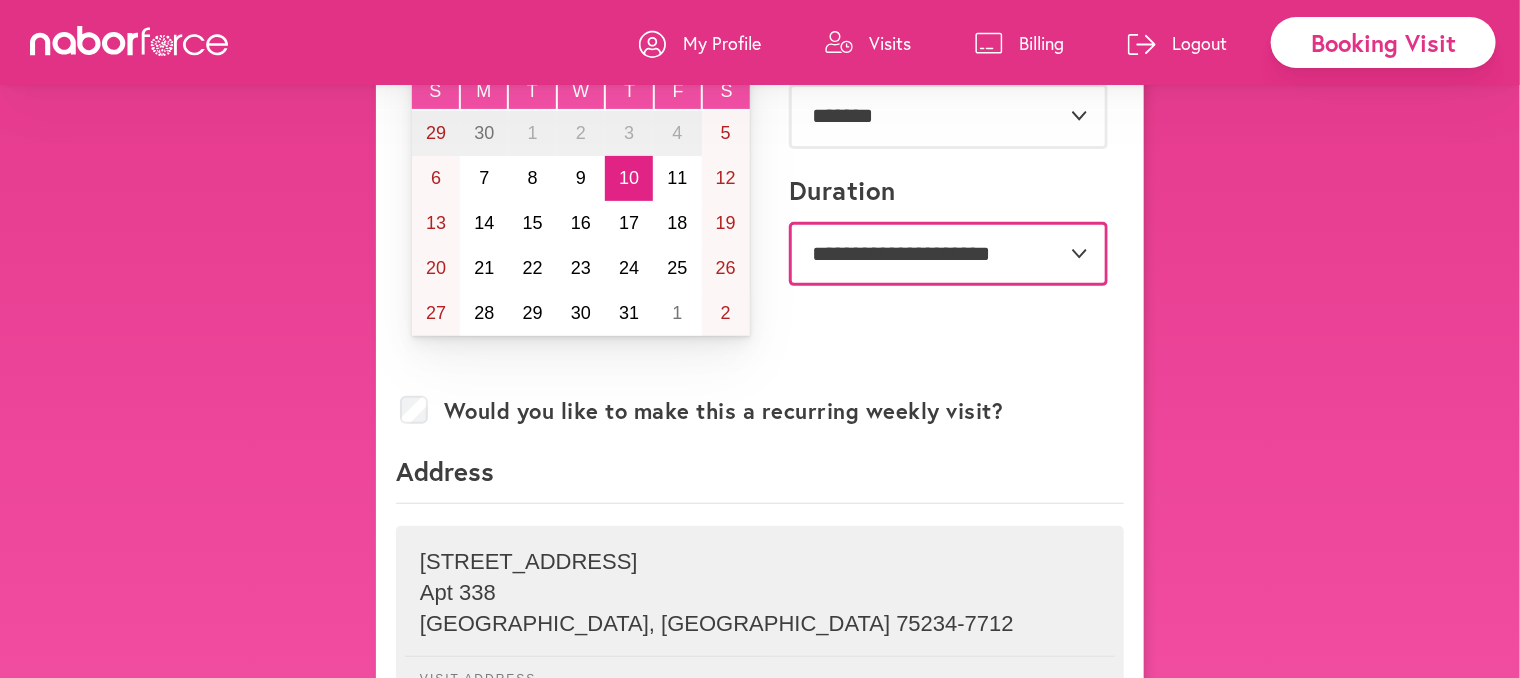 select on "***" 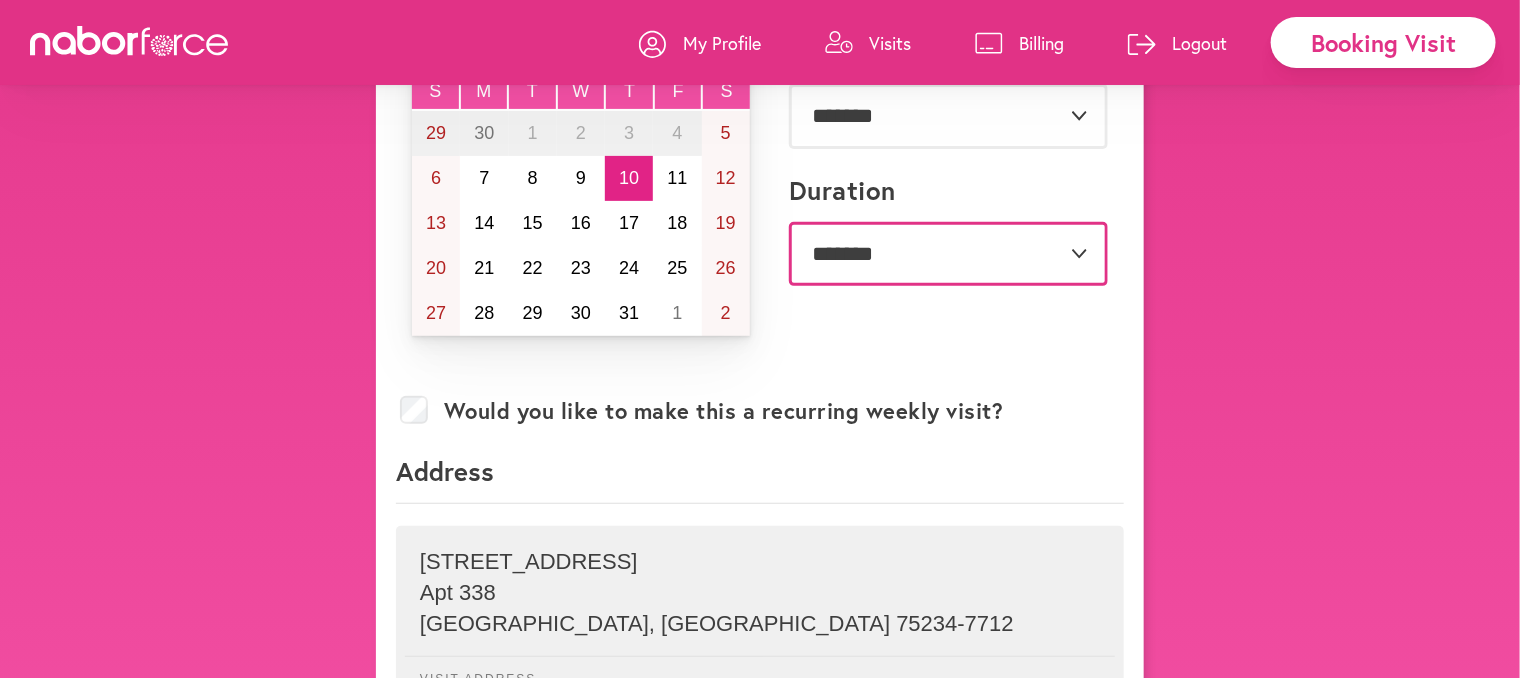 click on "**********" at bounding box center (948, 254) 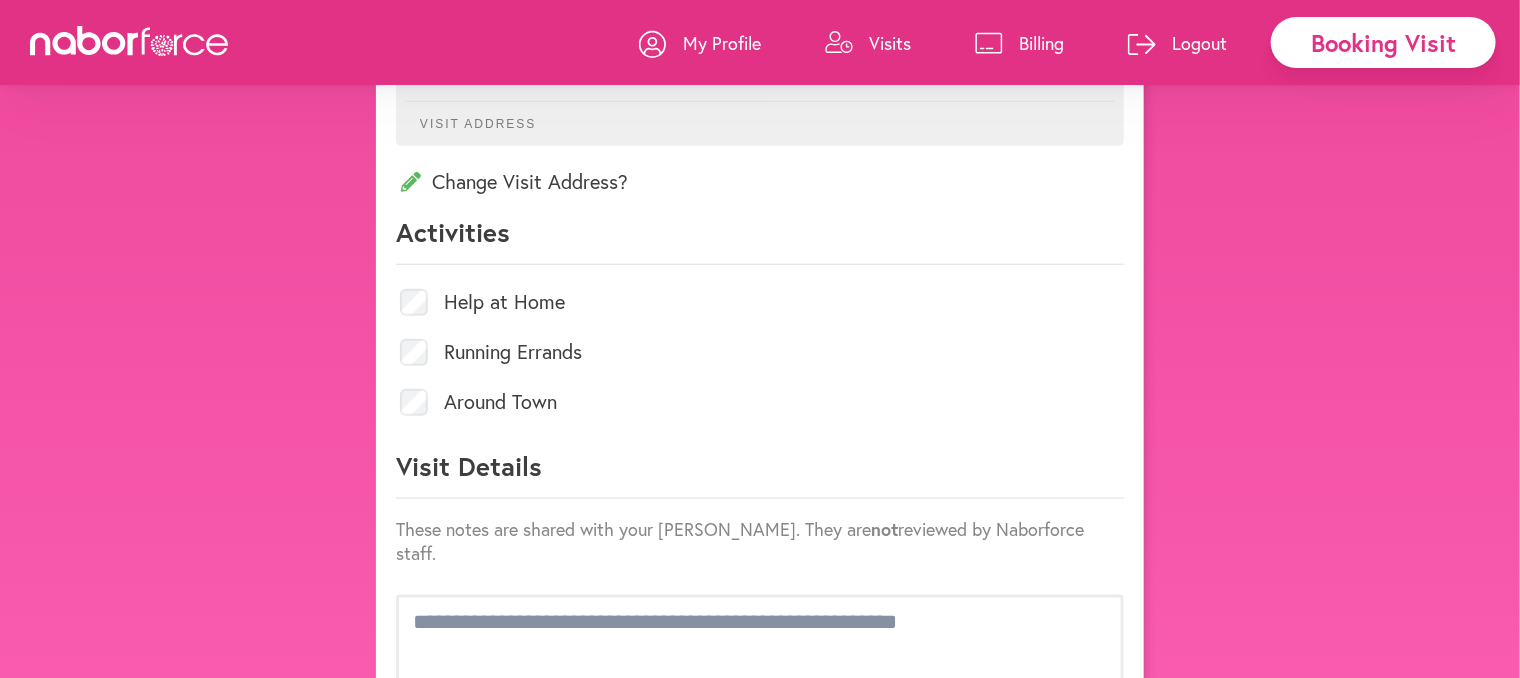 scroll, scrollTop: 874, scrollLeft: 0, axis: vertical 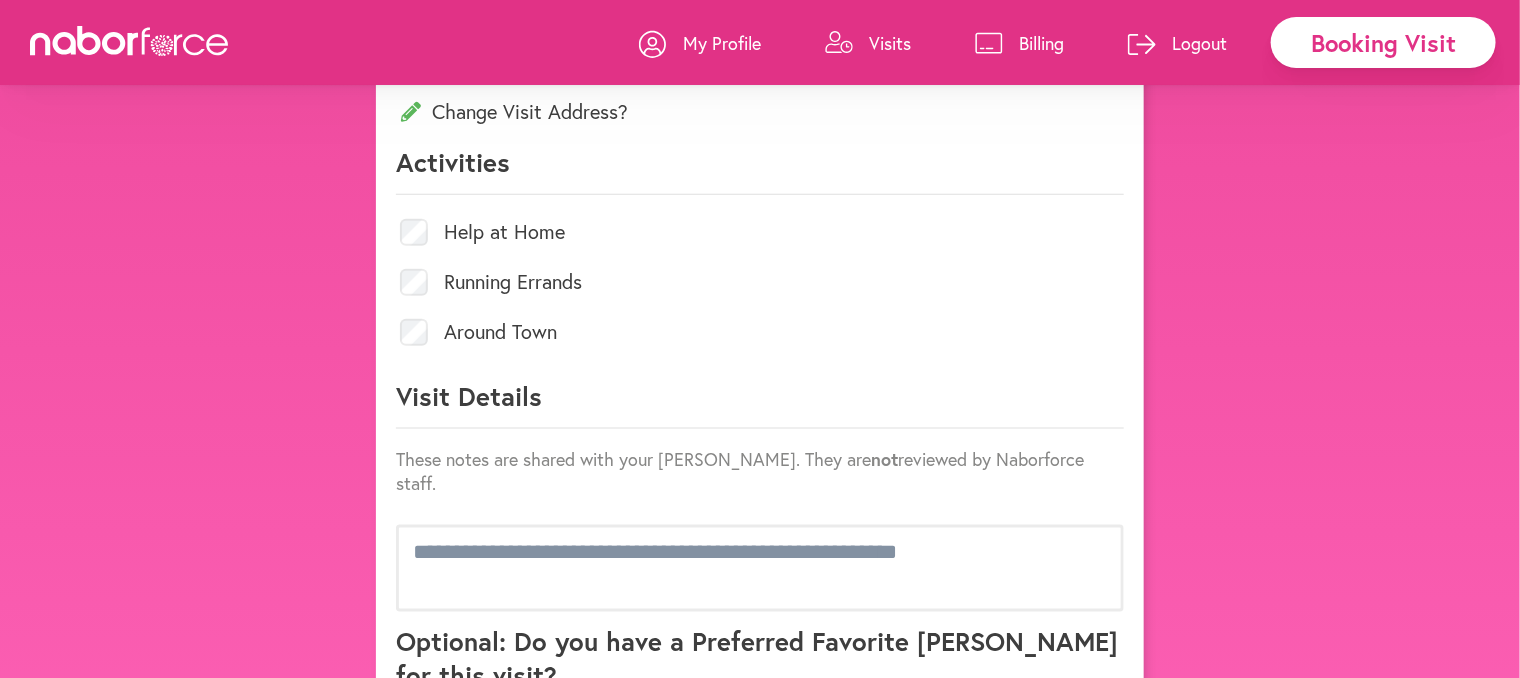 click on "Around Town" at bounding box center [500, 332] 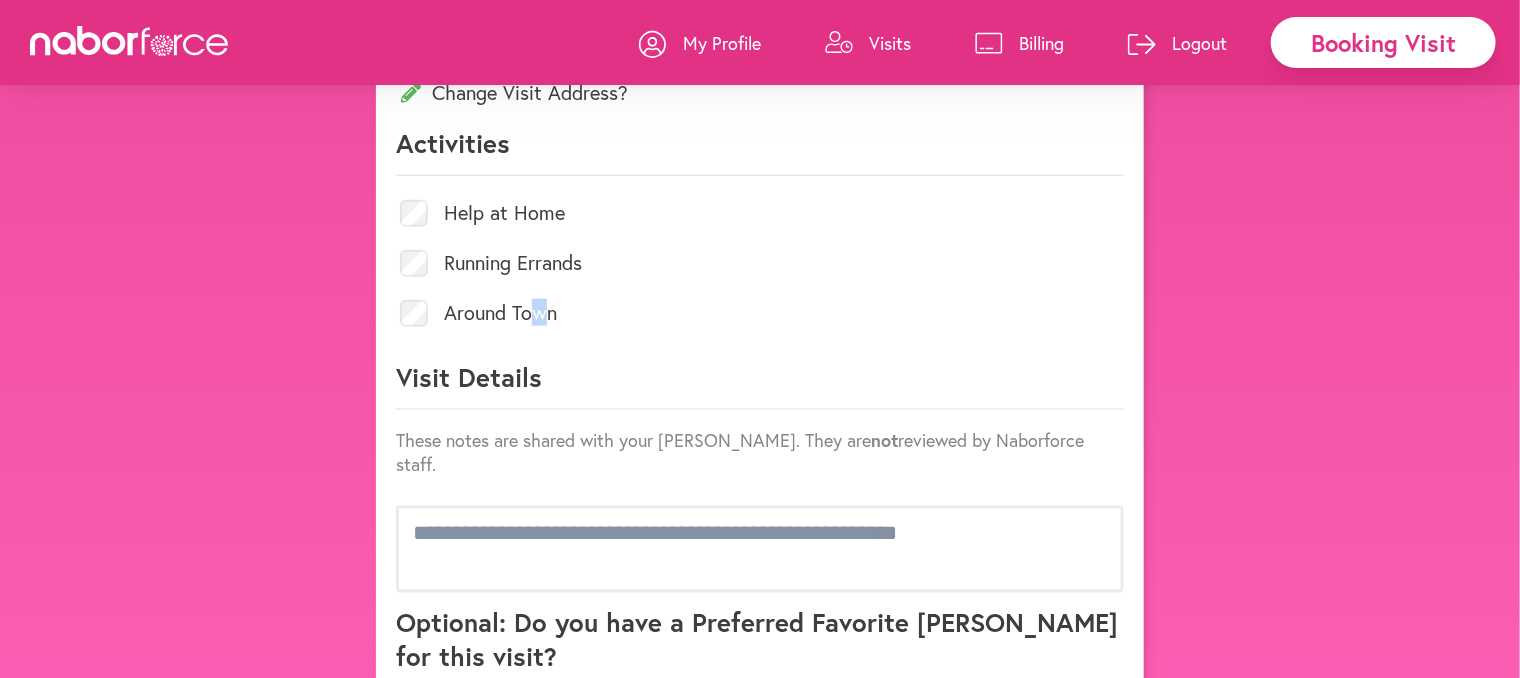 scroll, scrollTop: 874, scrollLeft: 0, axis: vertical 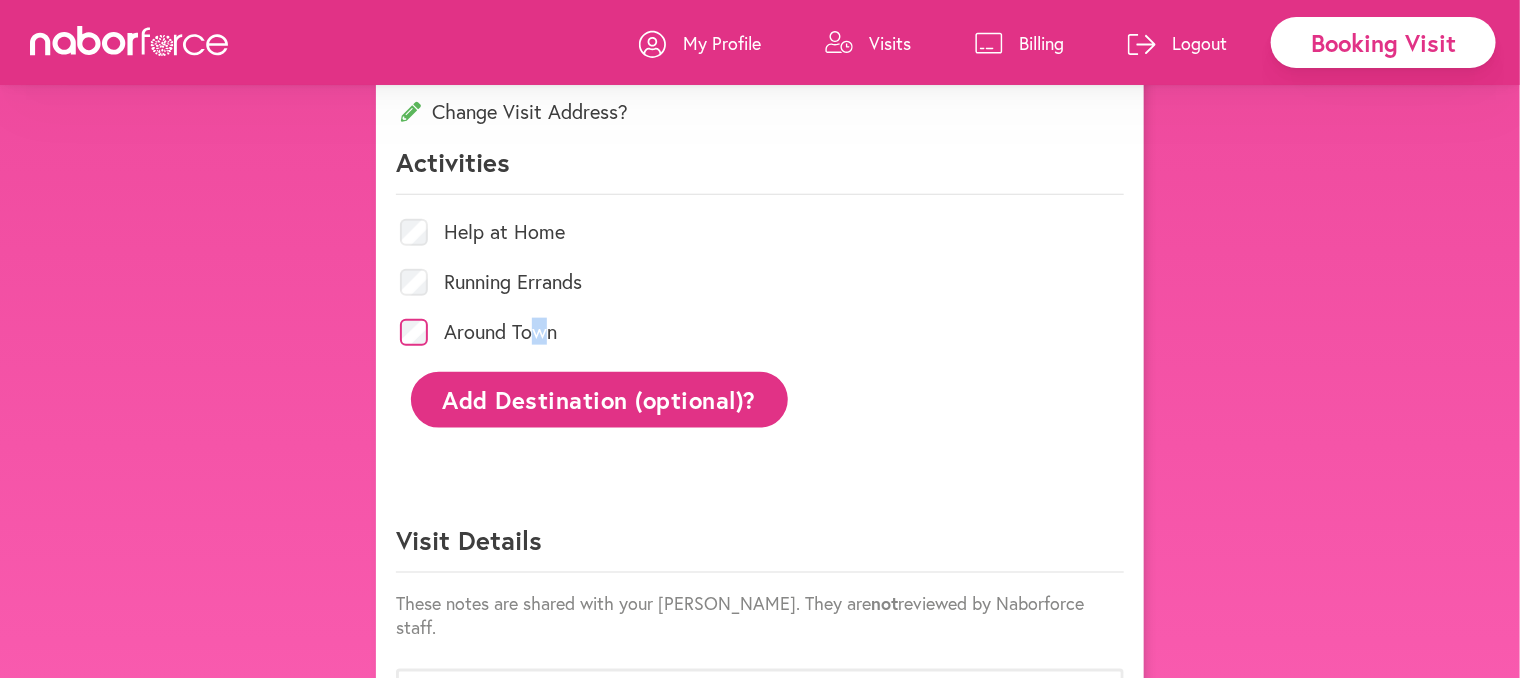 click on "Add Destination (optional)?" 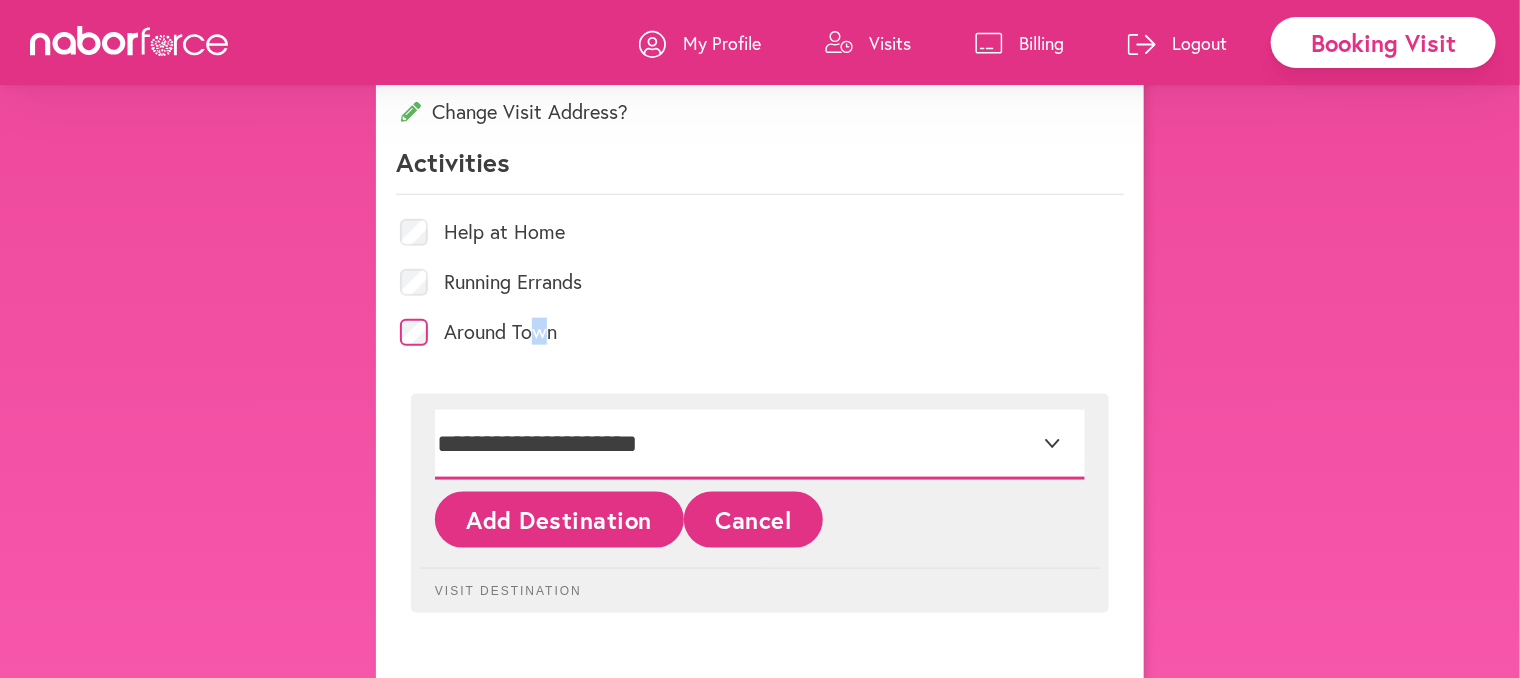 click on "**********" at bounding box center (760, 445) 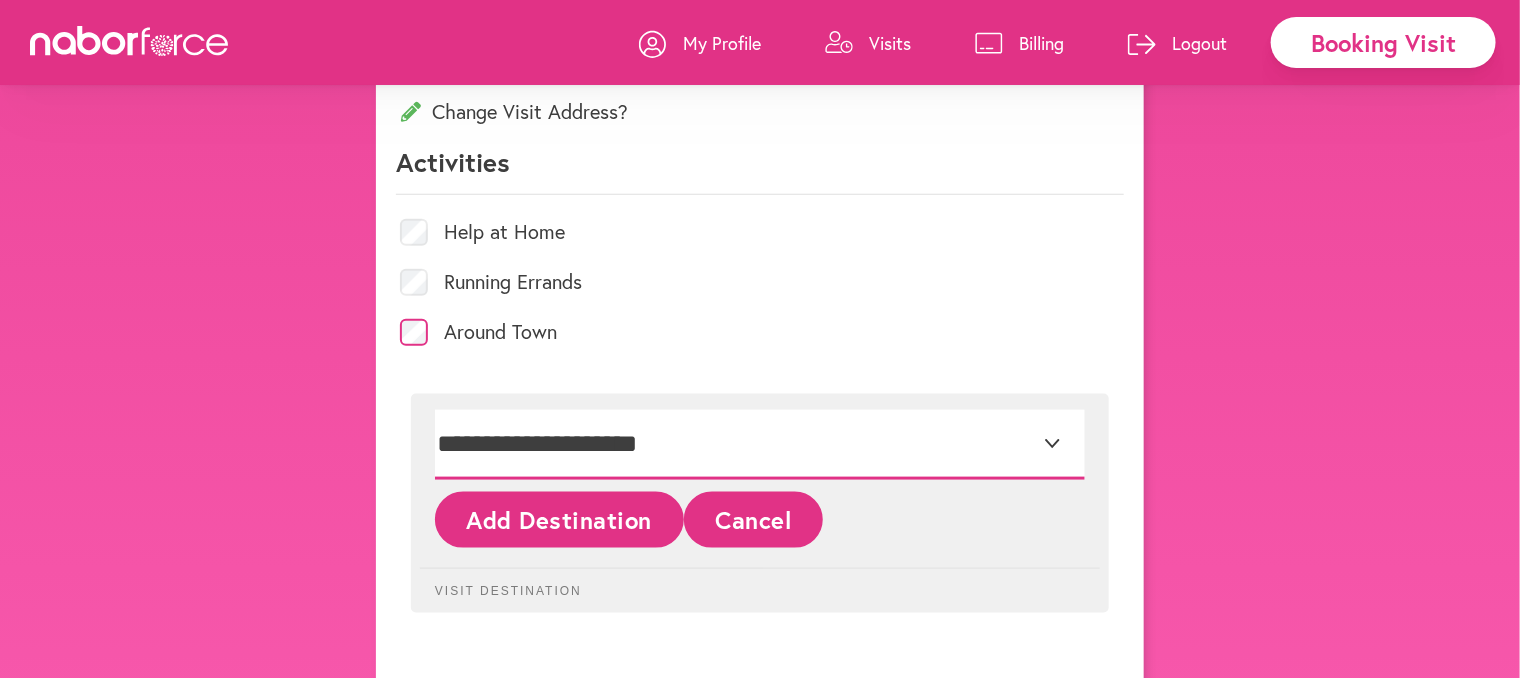 drag, startPoint x: 710, startPoint y: 440, endPoint x: 1051, endPoint y: 513, distance: 348.72626 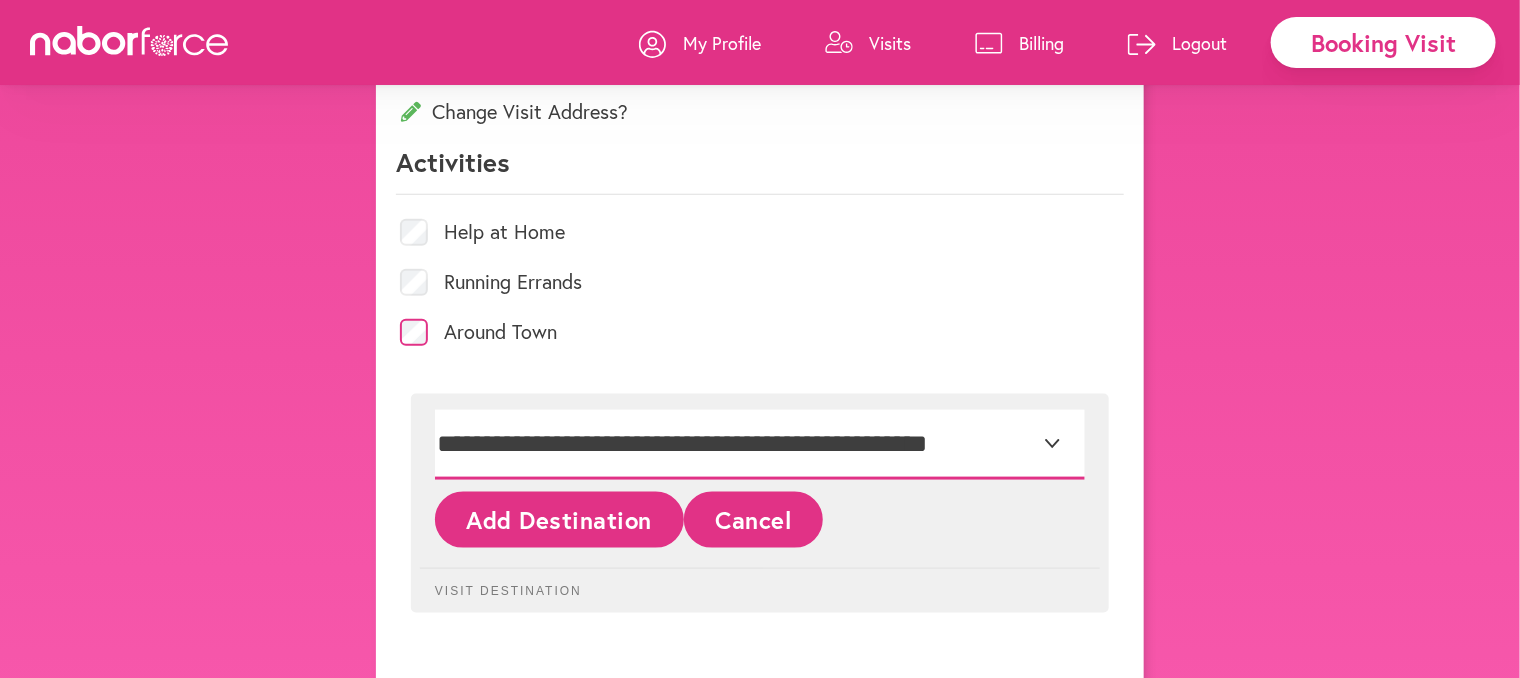 click on "**********" at bounding box center [760, 445] 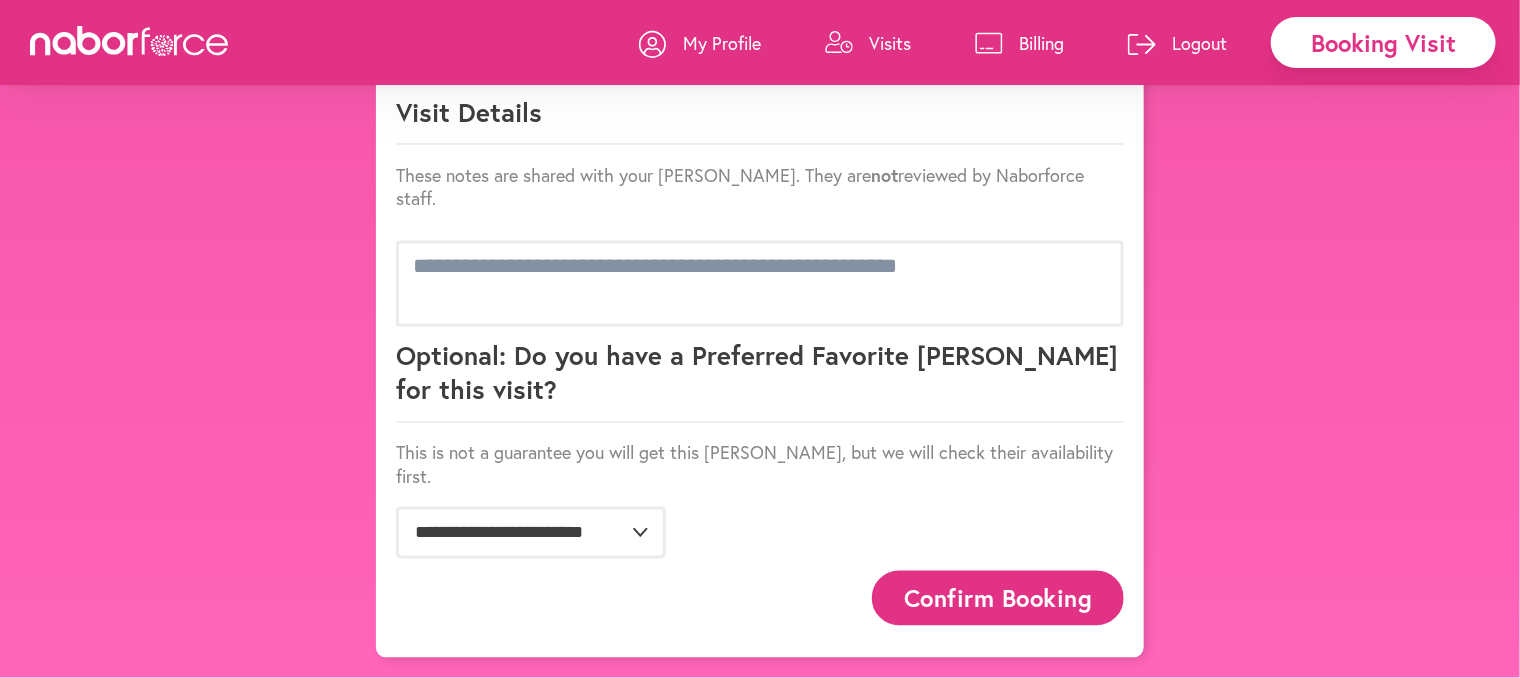 scroll, scrollTop: 1699, scrollLeft: 0, axis: vertical 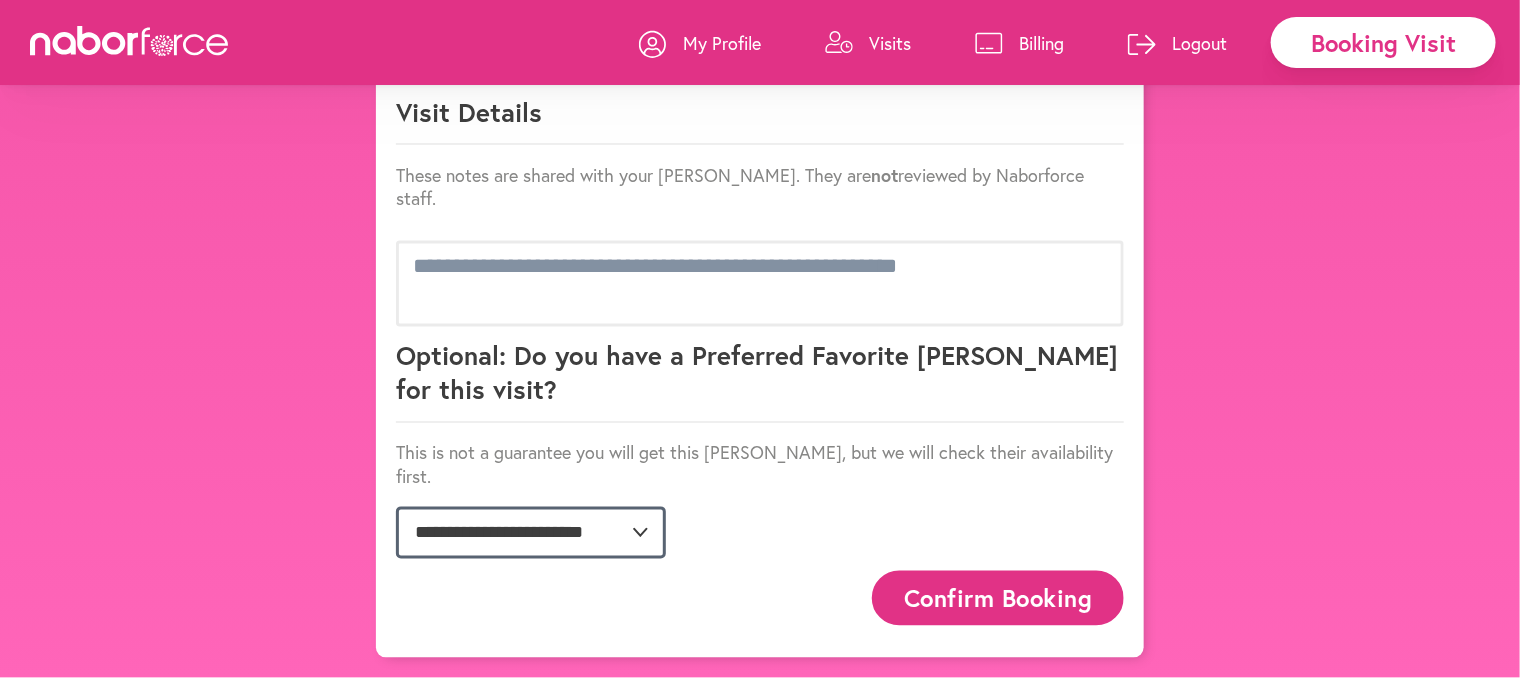 click on "**********" 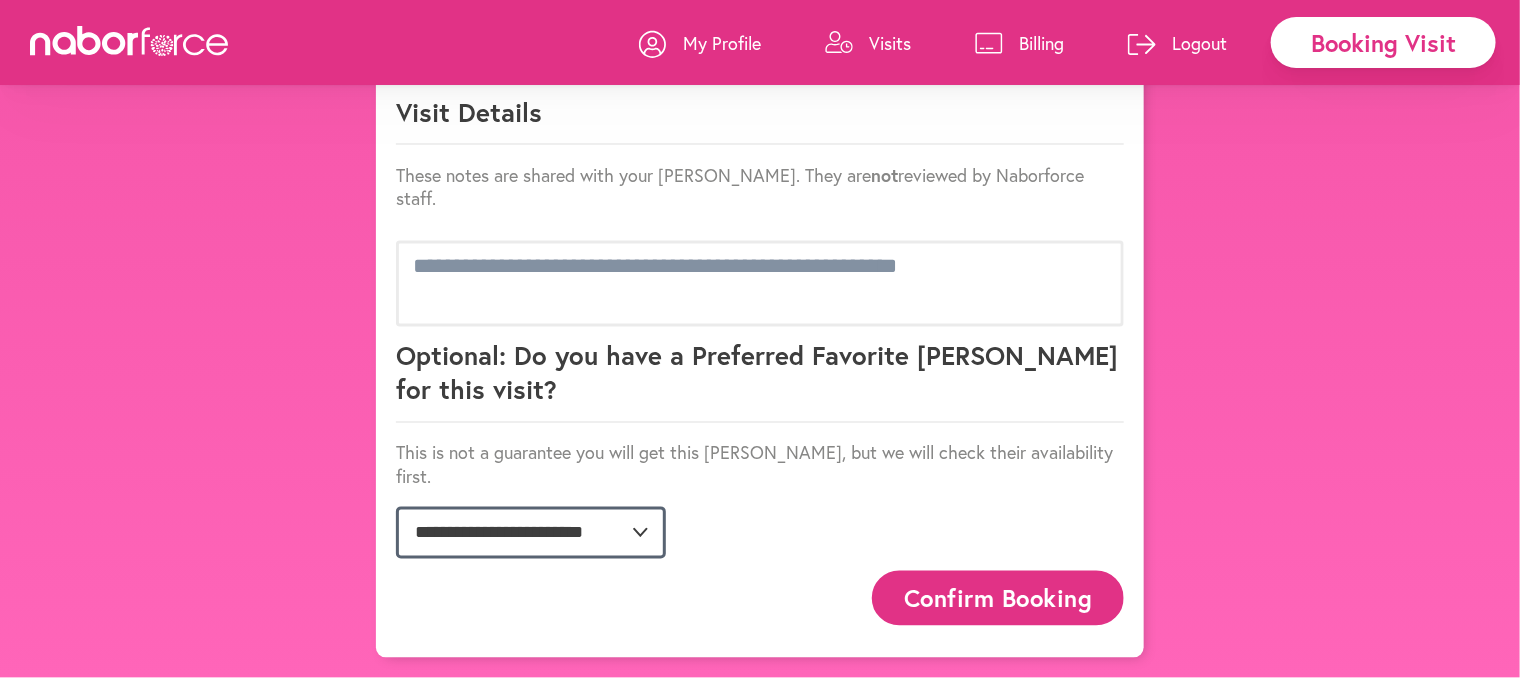 select on "**********" 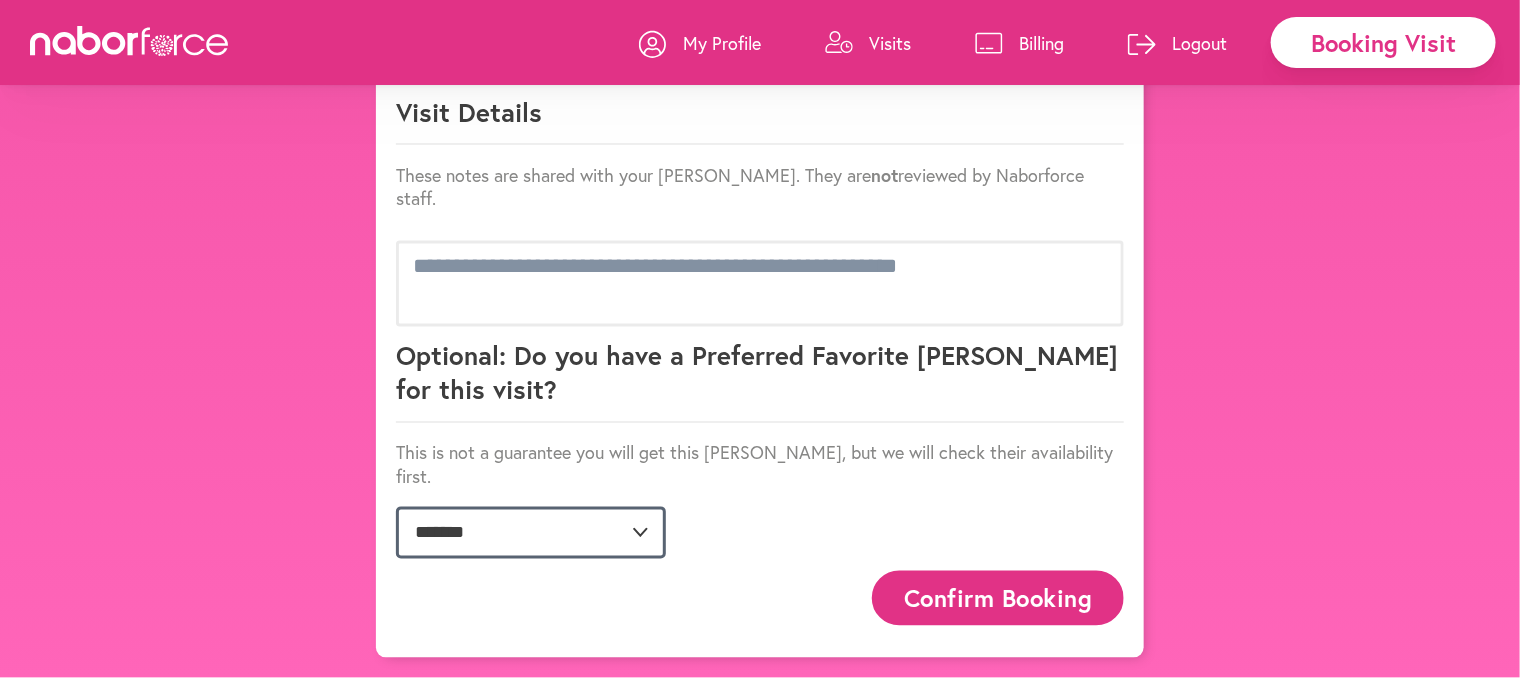 click on "**********" 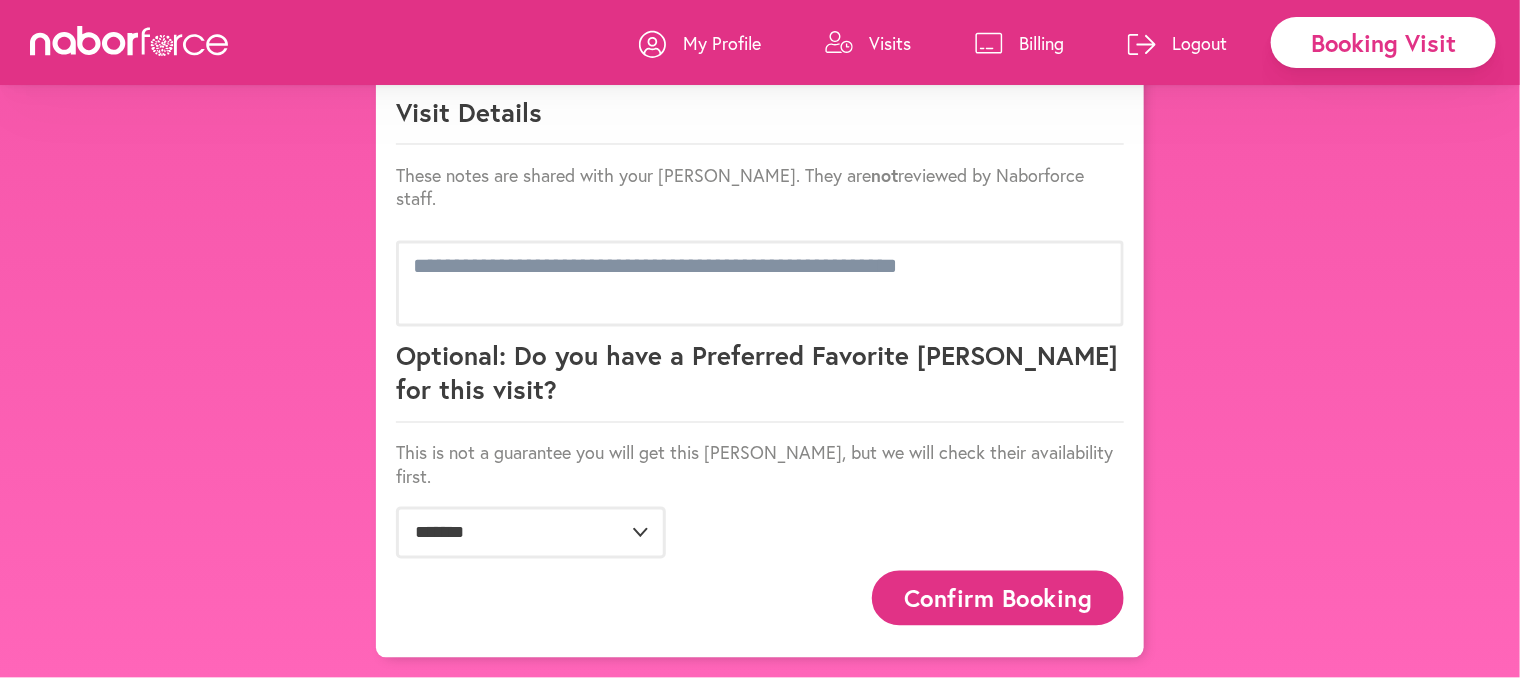 click on "Confirm Booking" at bounding box center [998, 598] 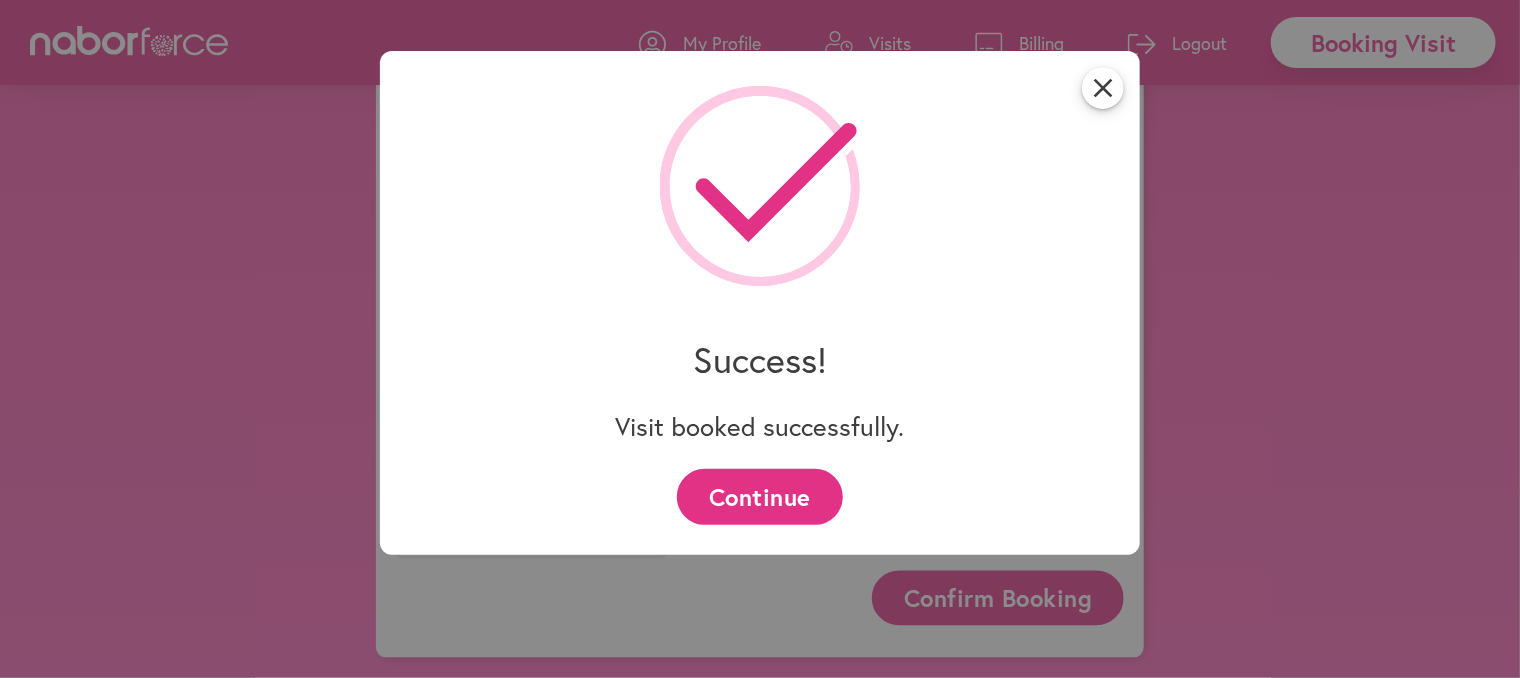 scroll, scrollTop: 1699, scrollLeft: 0, axis: vertical 